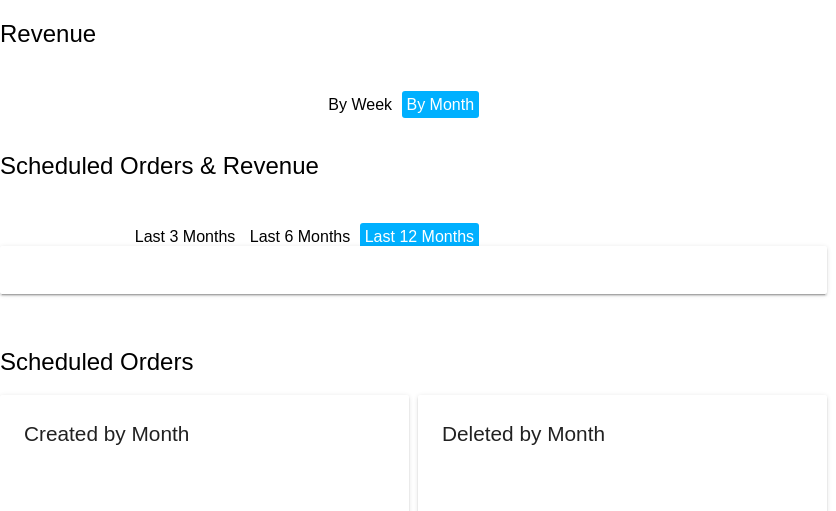 scroll, scrollTop: 0, scrollLeft: 0, axis: both 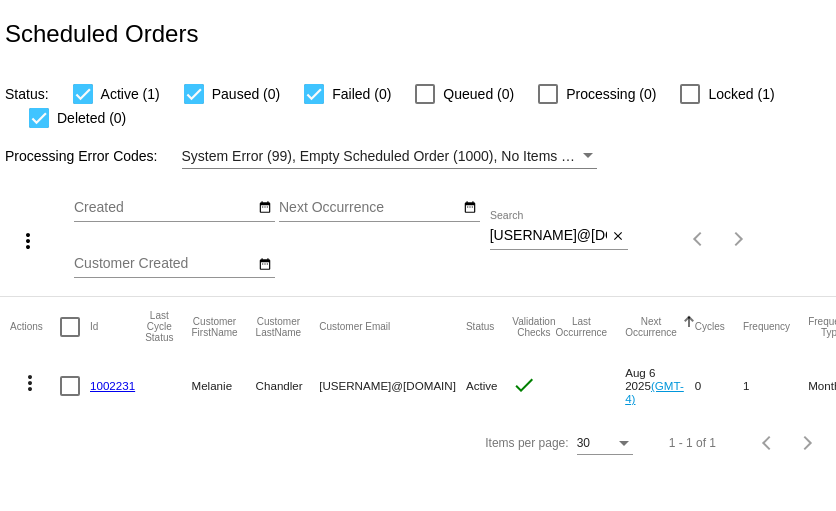 click on "1002231" 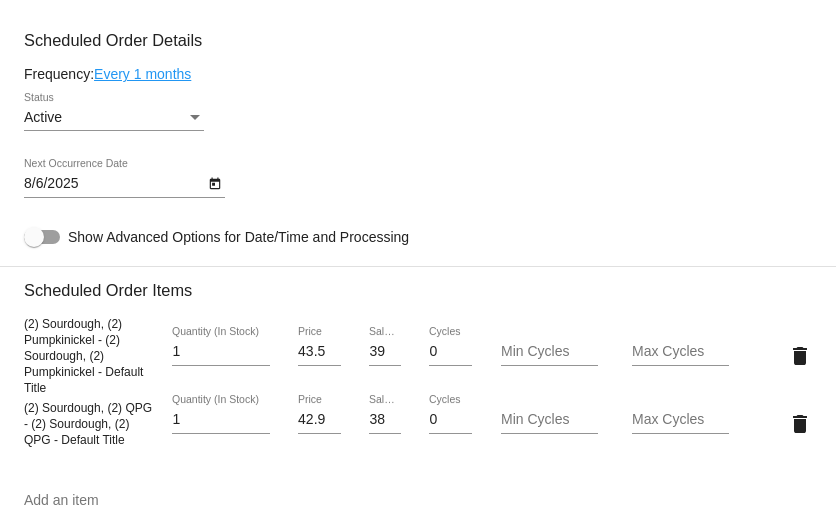 scroll, scrollTop: 990, scrollLeft: 0, axis: vertical 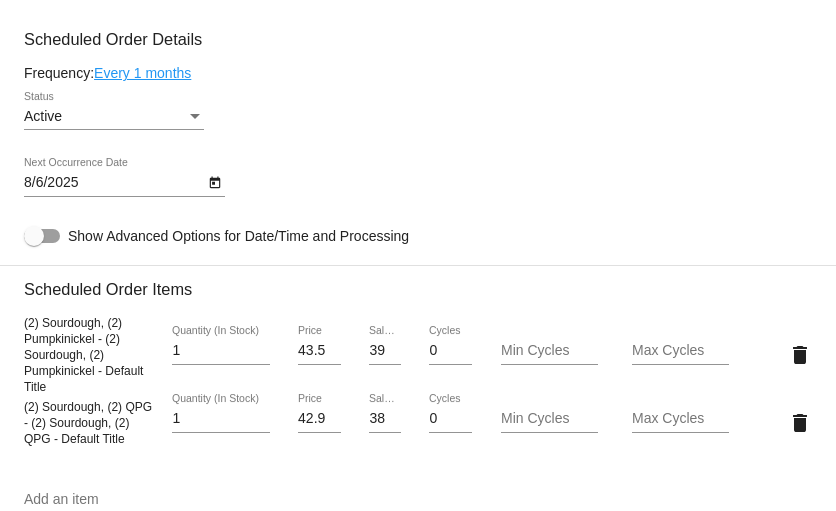 click on "39.15" at bounding box center [384, 351] 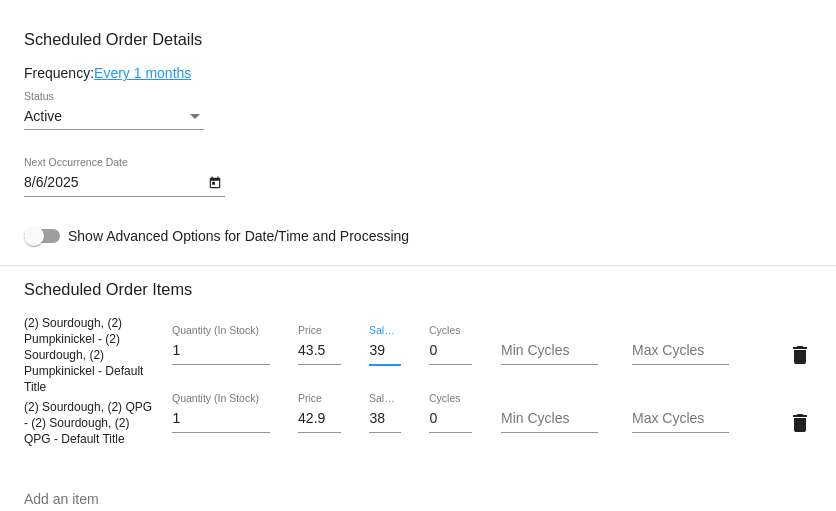 click on "39.15" at bounding box center (384, 351) 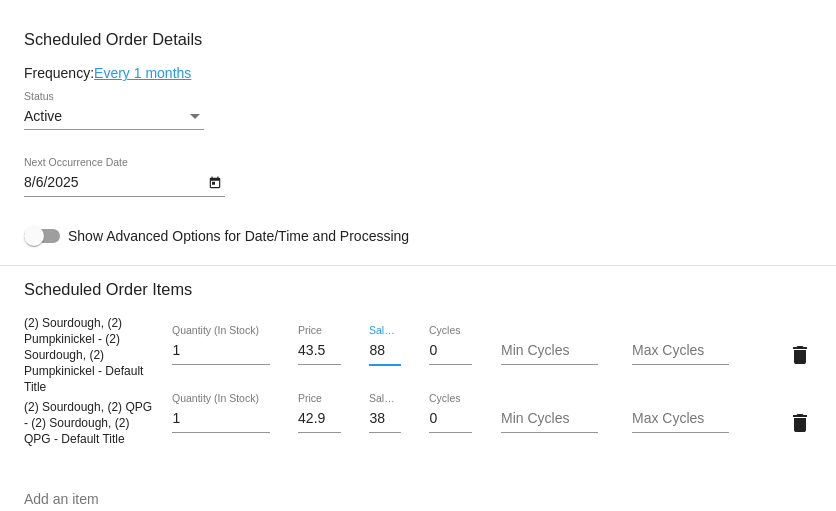 type on "8" 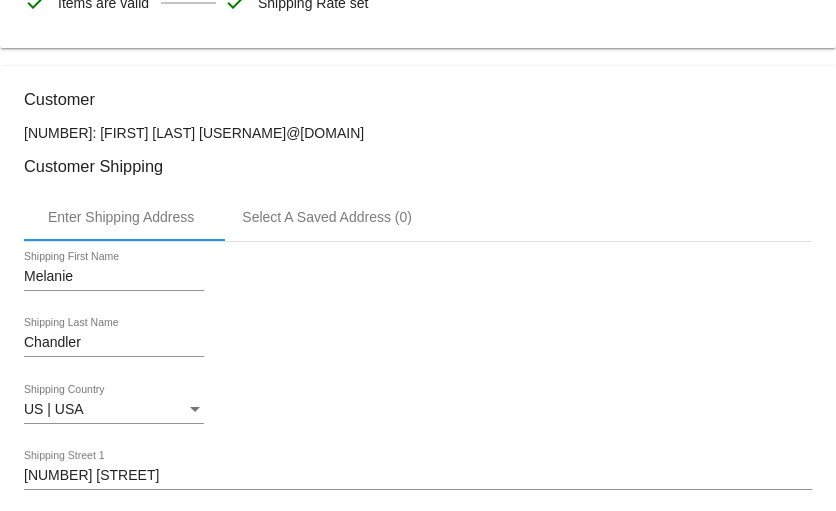 scroll, scrollTop: 0, scrollLeft: 0, axis: both 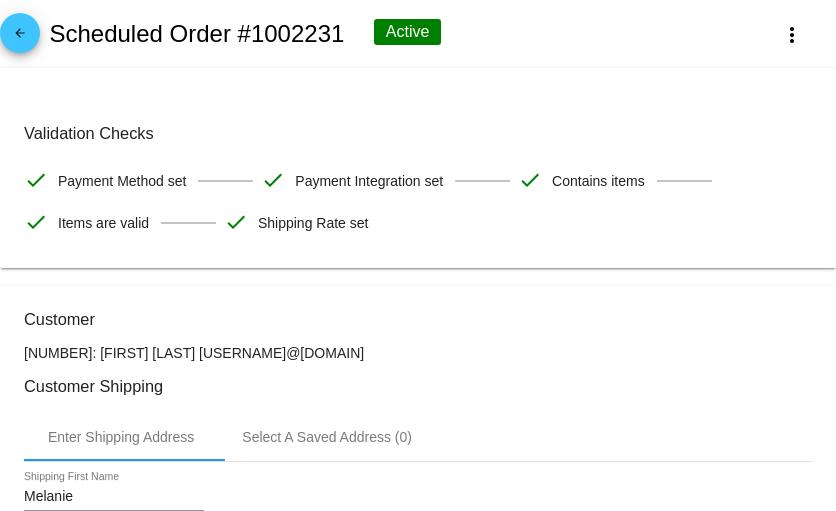 type 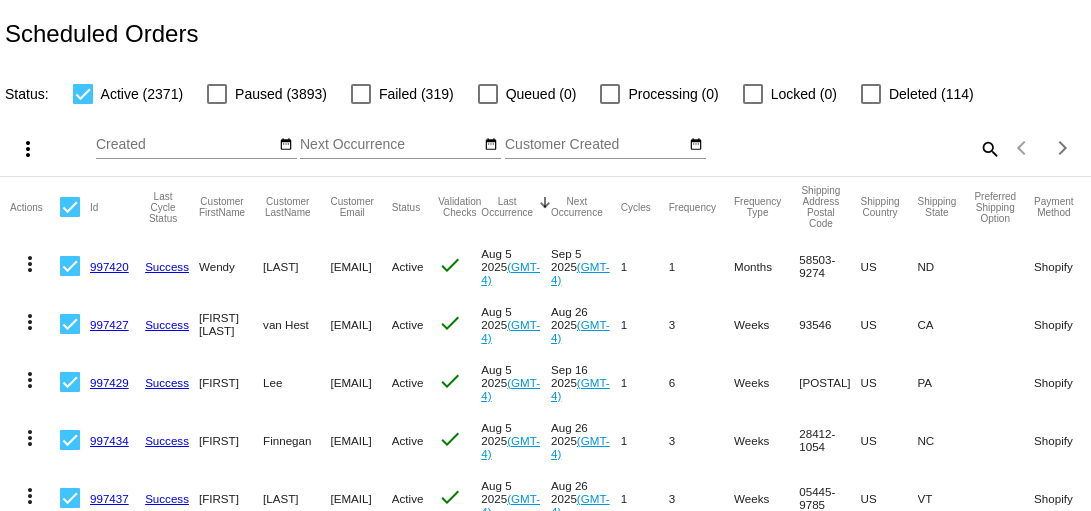 scroll, scrollTop: 0, scrollLeft: 0, axis: both 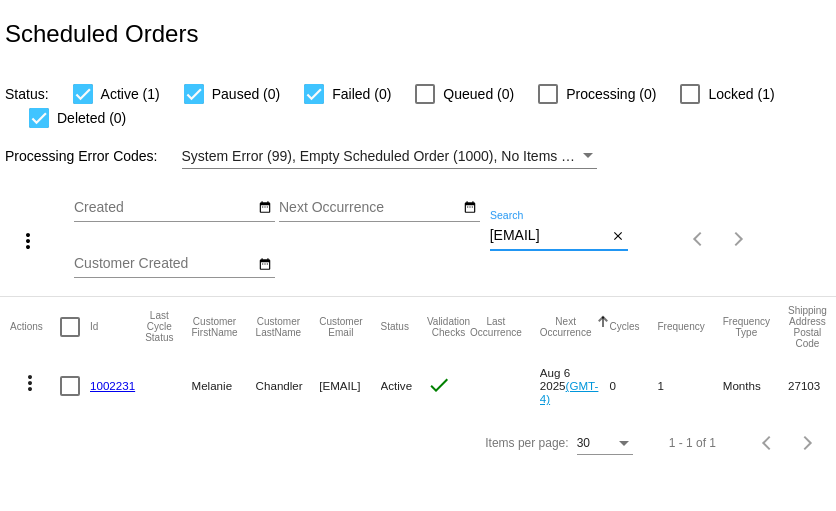 click on "[EMAIL]" at bounding box center (548, 236) 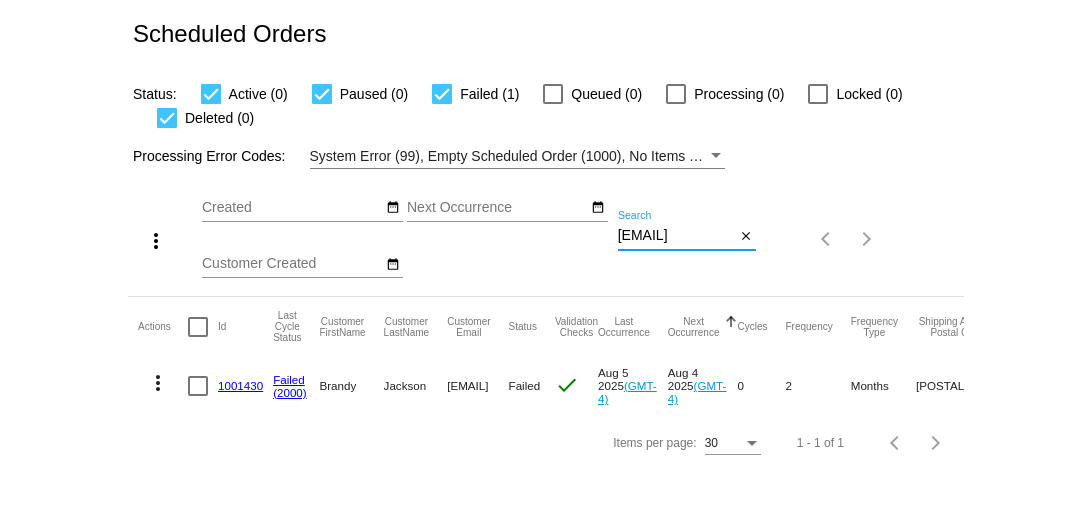 scroll, scrollTop: 0, scrollLeft: 0, axis: both 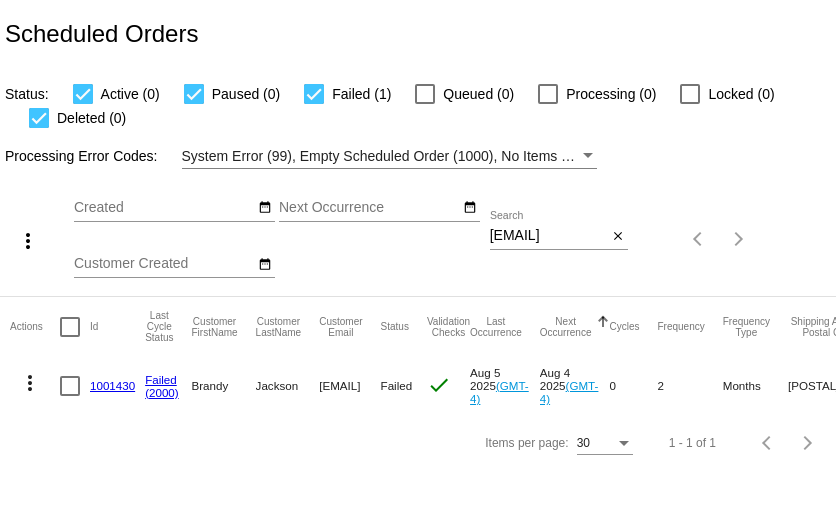 click on "1001430" 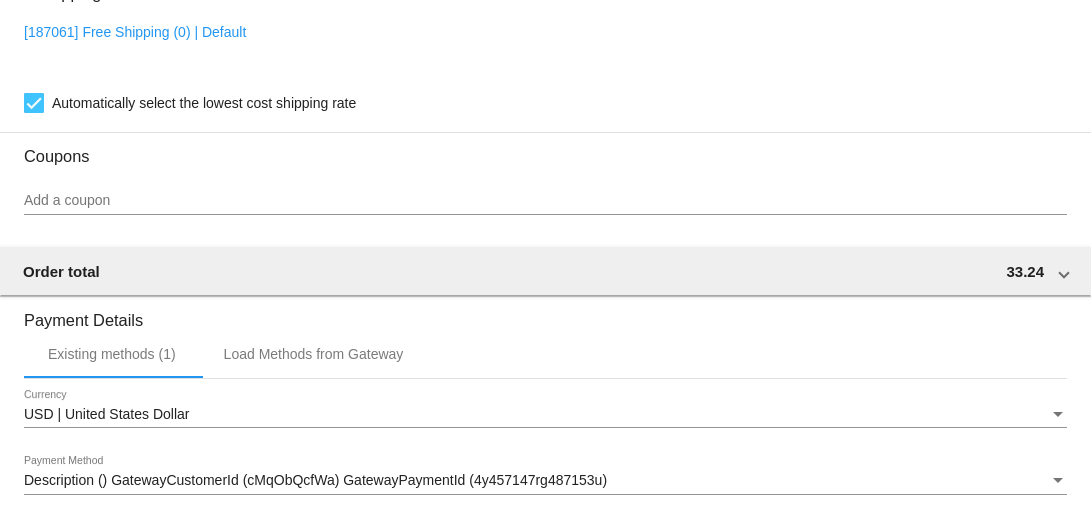 scroll, scrollTop: 1675, scrollLeft: 0, axis: vertical 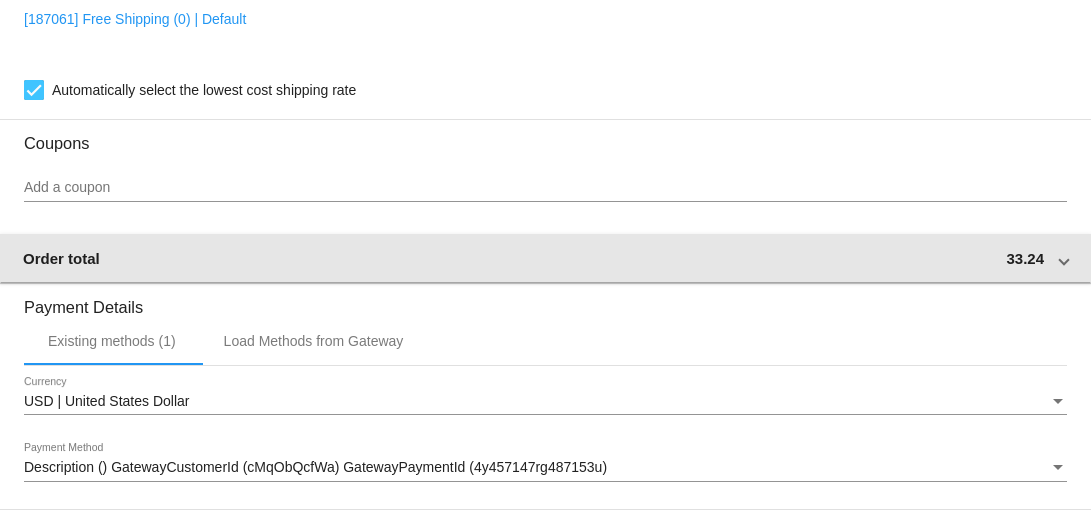 click at bounding box center (1064, 258) 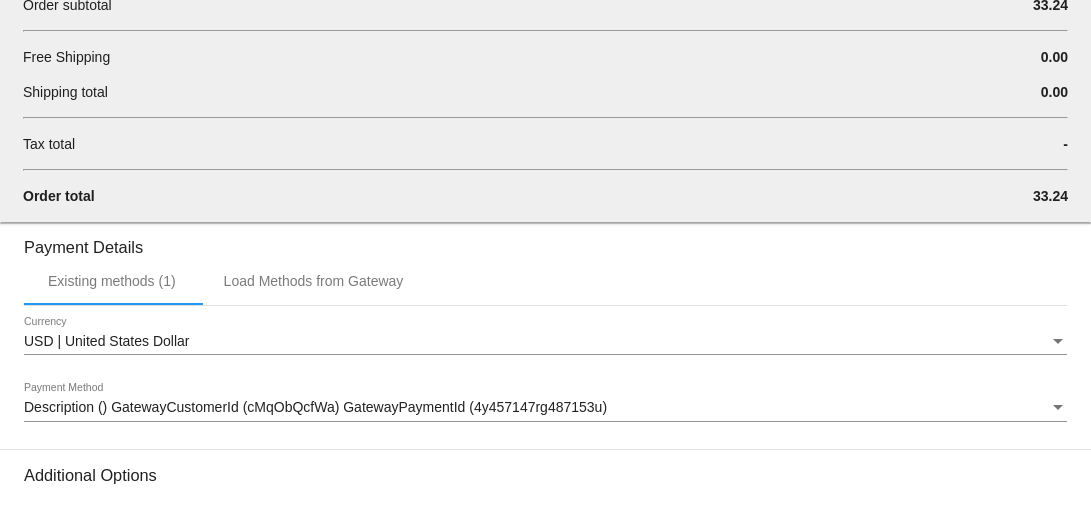 scroll, scrollTop: 2030, scrollLeft: 0, axis: vertical 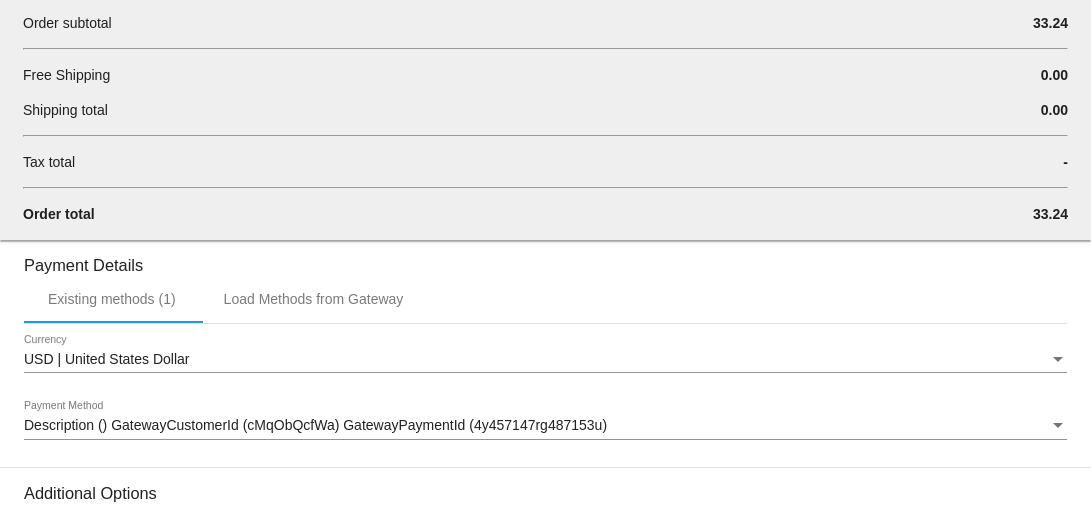 click on "Free Shipping
0.00" at bounding box center [545, 82] 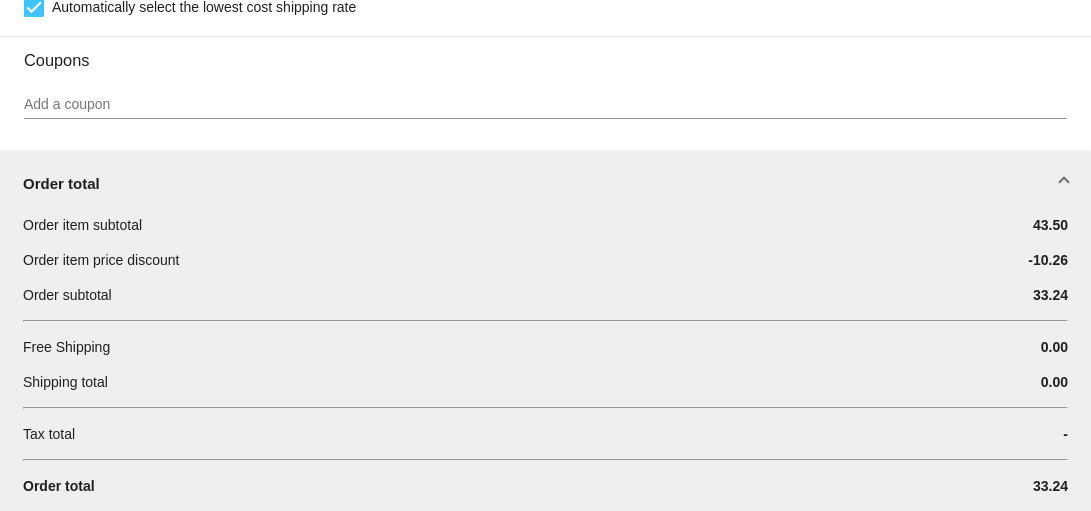 scroll, scrollTop: 1749, scrollLeft: 0, axis: vertical 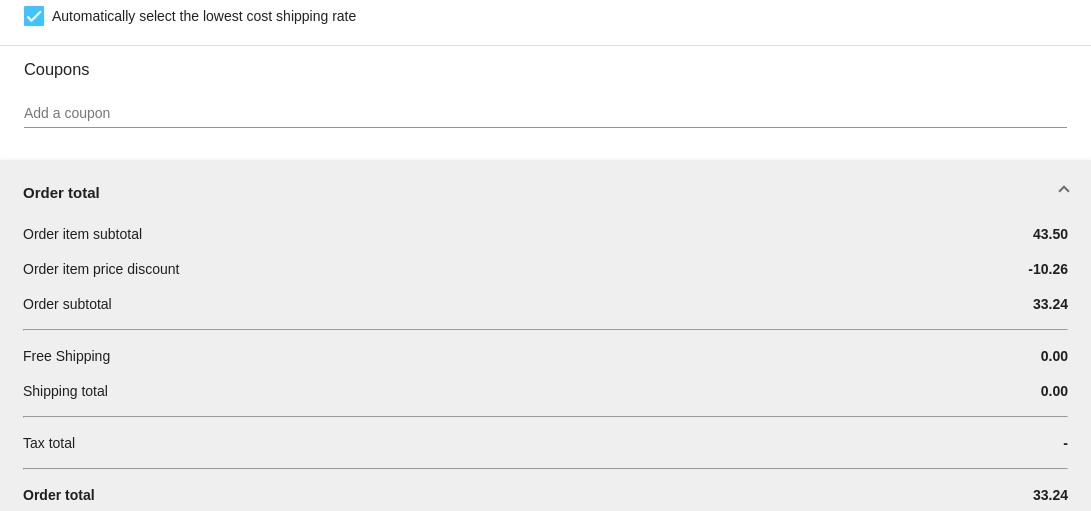 click on "43.50" at bounding box center [1050, 234] 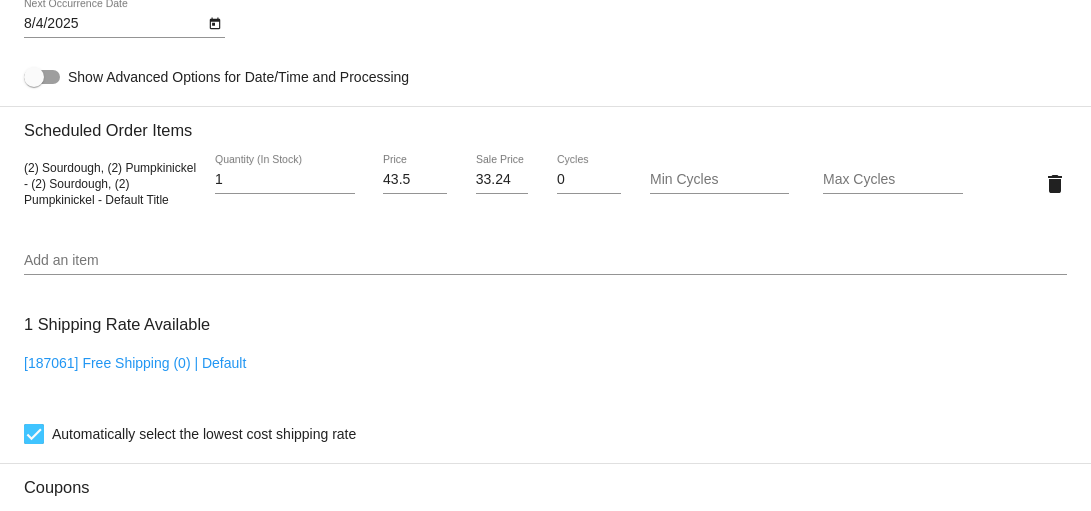 scroll, scrollTop: 1304, scrollLeft: 0, axis: vertical 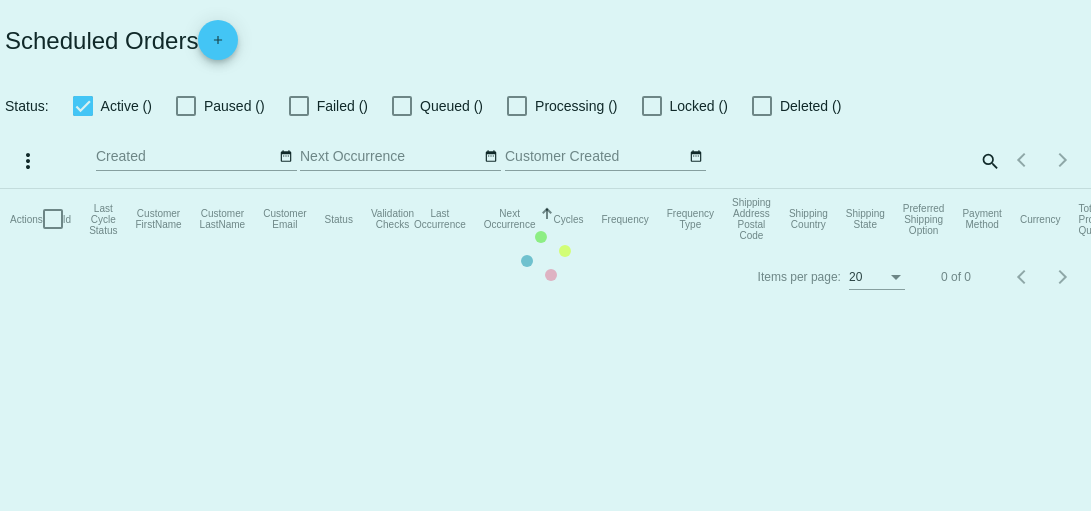 checkbox on "true" 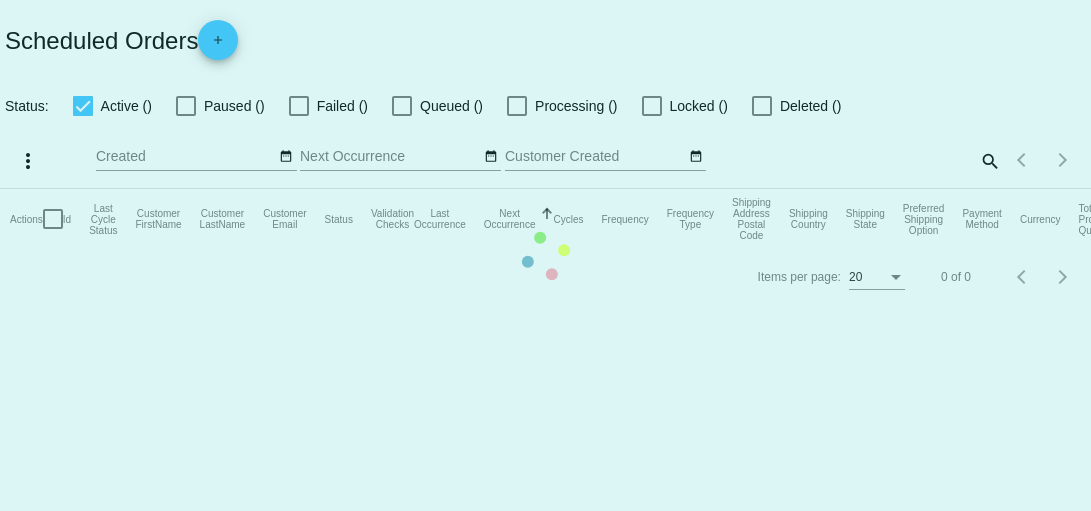 checkbox on "true" 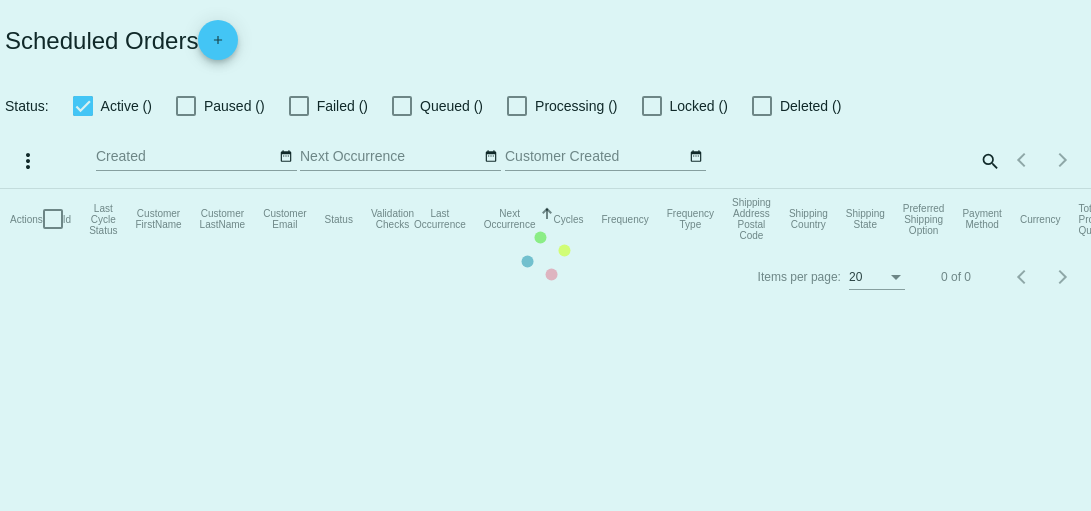 checkbox on "true" 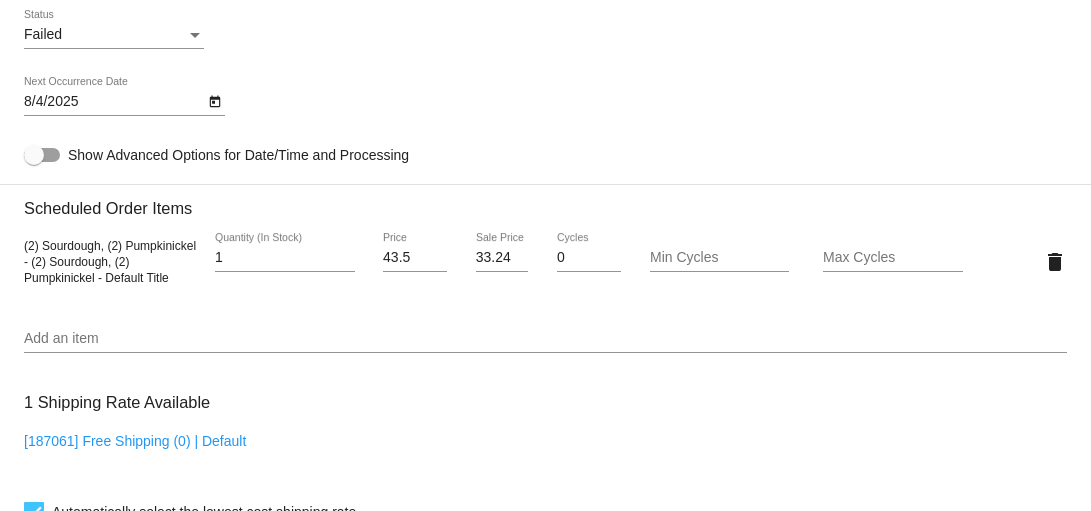 scroll, scrollTop: 1262, scrollLeft: 0, axis: vertical 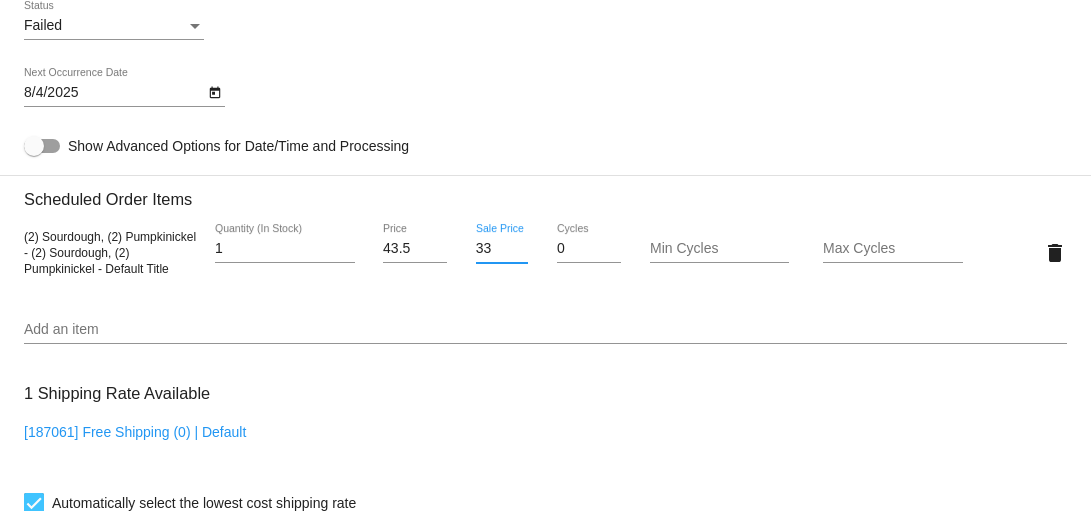 click on "33" at bounding box center (502, 249) 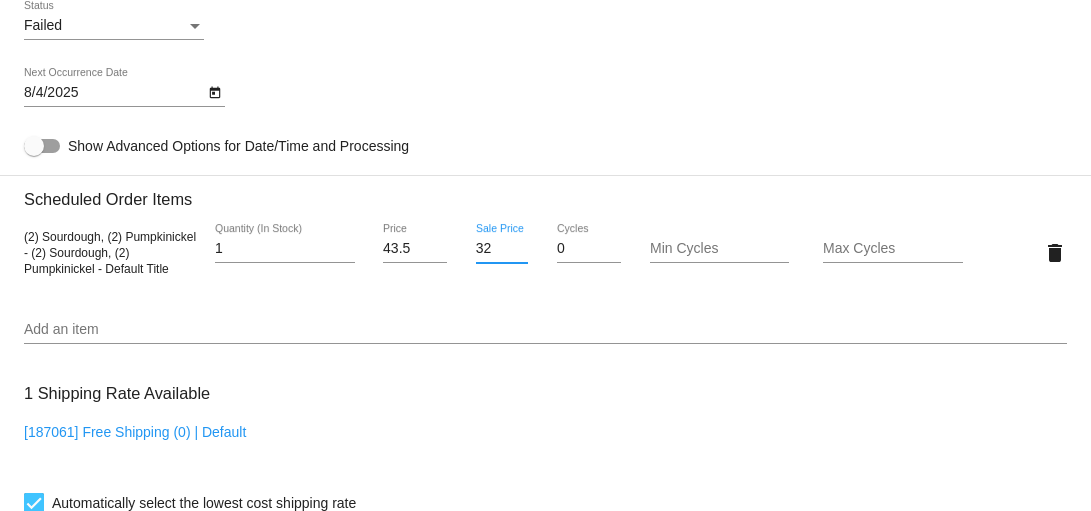 click on "32" at bounding box center (502, 249) 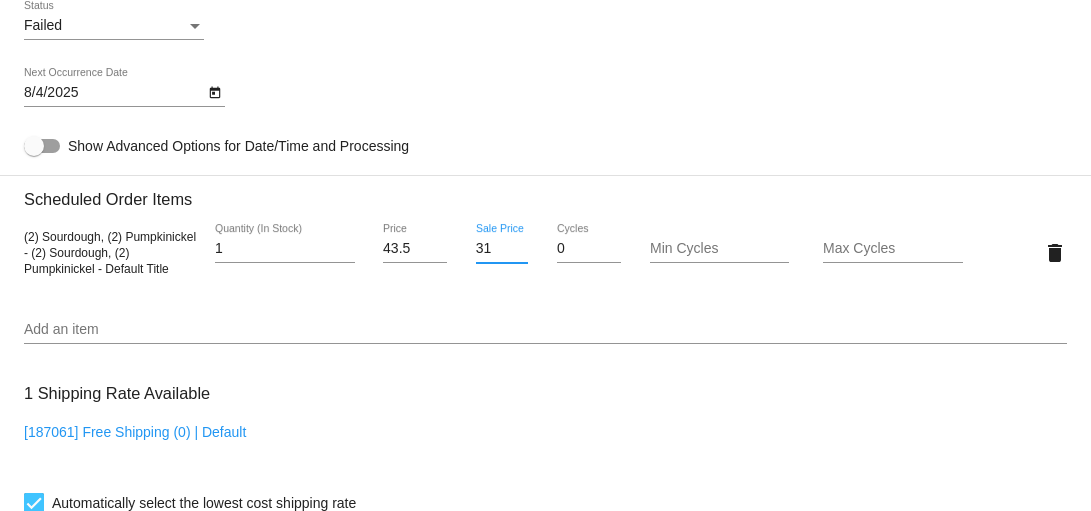 click on "31" at bounding box center [502, 249] 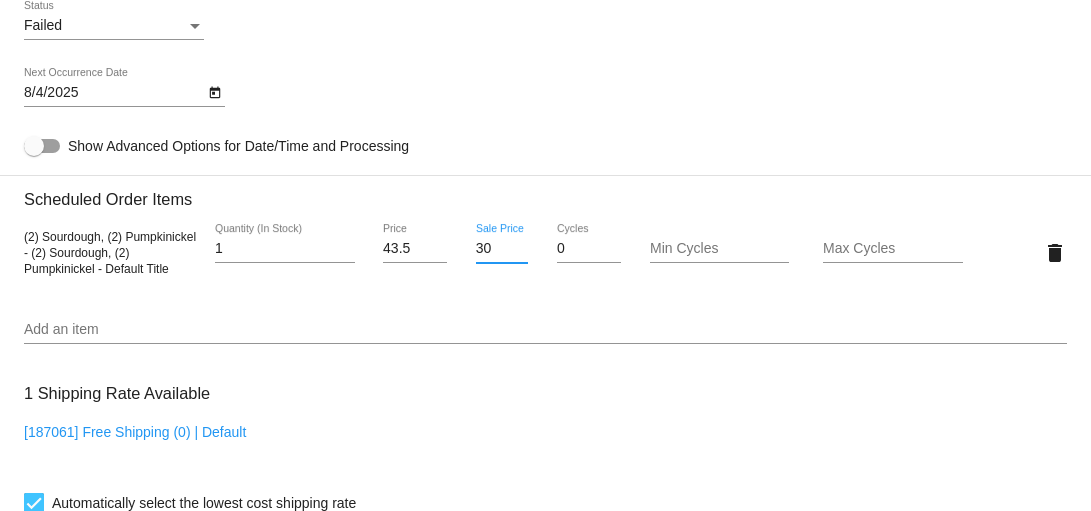 click on "30" at bounding box center [502, 249] 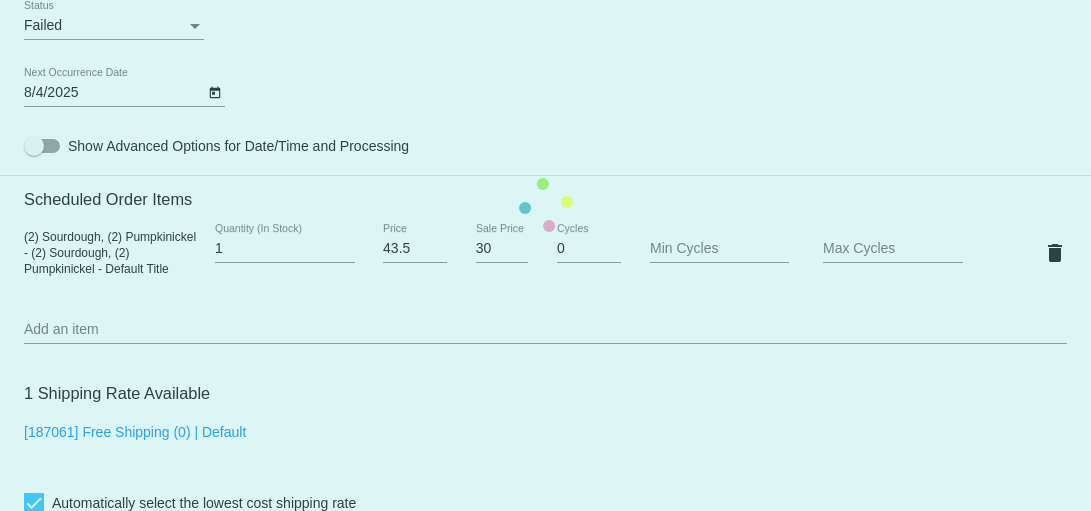 click on "Customer
6142856: [FIRST] [LAST]
[EMAIL]
Customer Shipping
Enter Shipping Address Select A Saved Address (0)
[FIRST]
Shipping First Name
[LAST]
Shipping Last Name
US | USA
Shipping Country
[NUMBER] [STREET]
Shipping Street 1
Shipping Street 2
[CITY]
Shipping City
TX | Texas
Shipping State
[POSTAL_CODE]
Shipping Postcode
Scheduled Order Details
Frequency:
Every 2 months
Failed
Status" 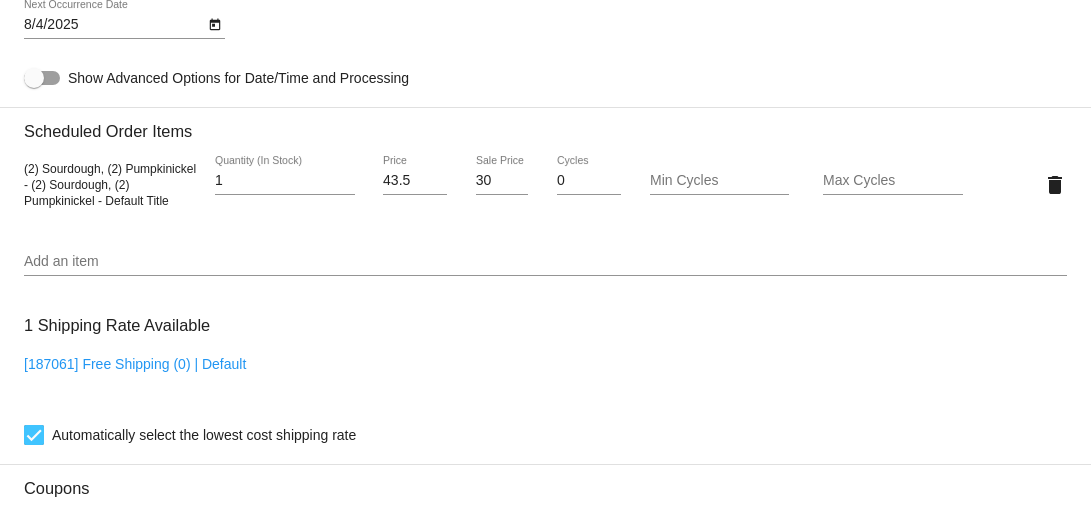 scroll, scrollTop: 1326, scrollLeft: 0, axis: vertical 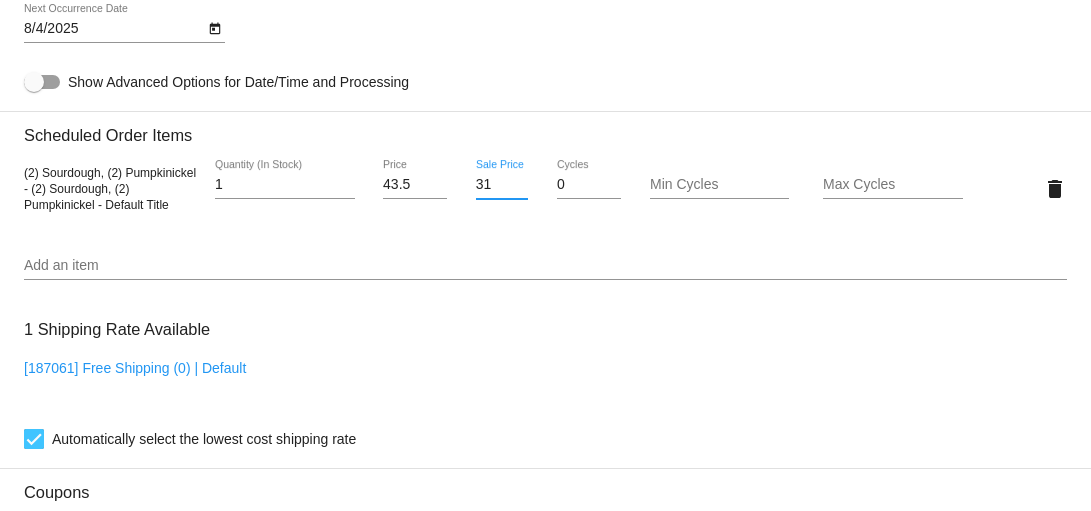 click on "31" at bounding box center (502, 185) 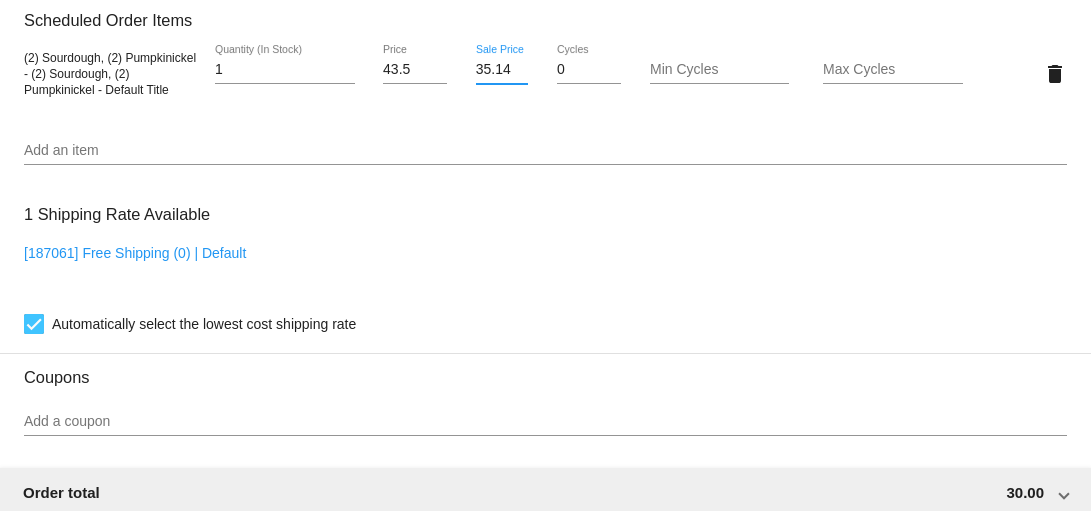 scroll, scrollTop: 1365, scrollLeft: 0, axis: vertical 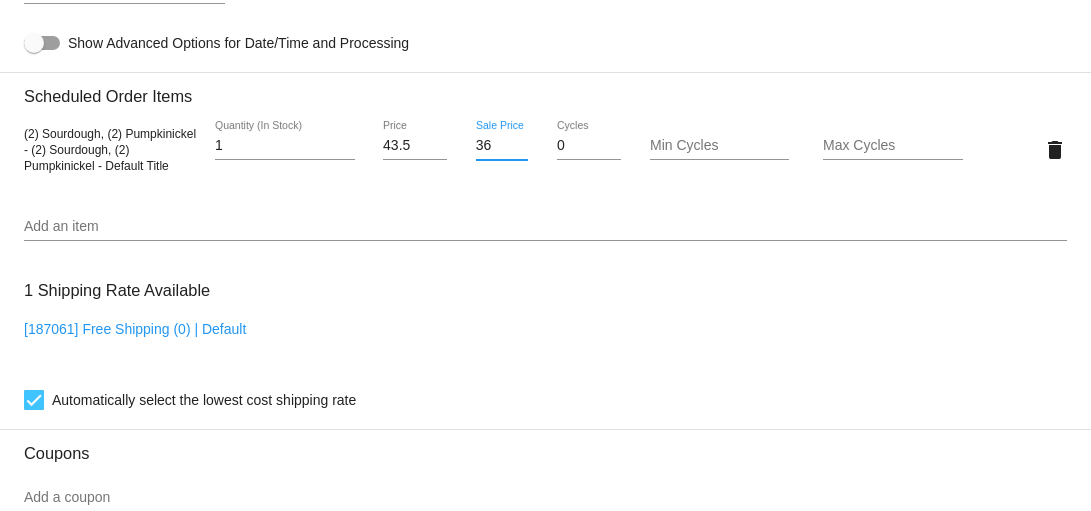 click on "36" at bounding box center (502, 146) 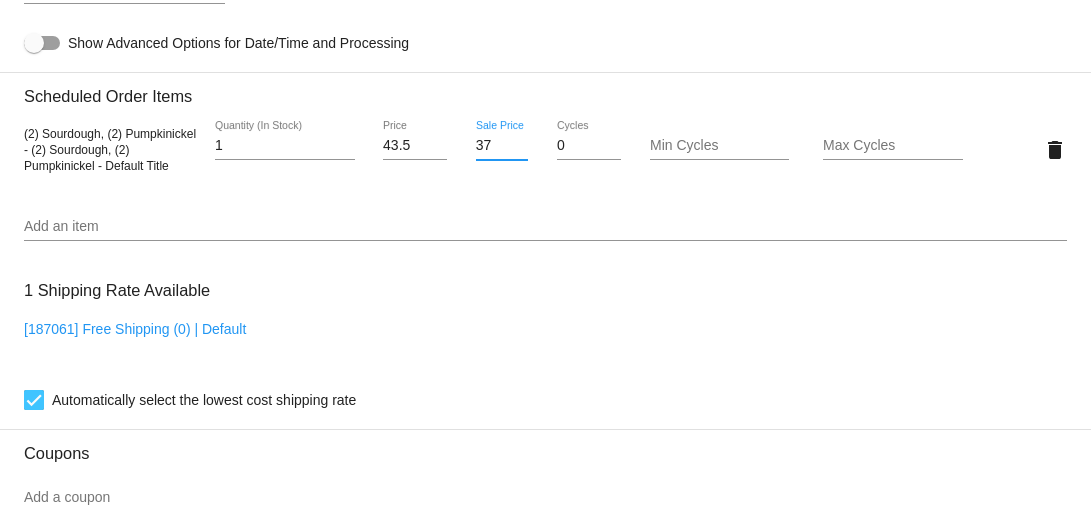 click on "37" at bounding box center (502, 146) 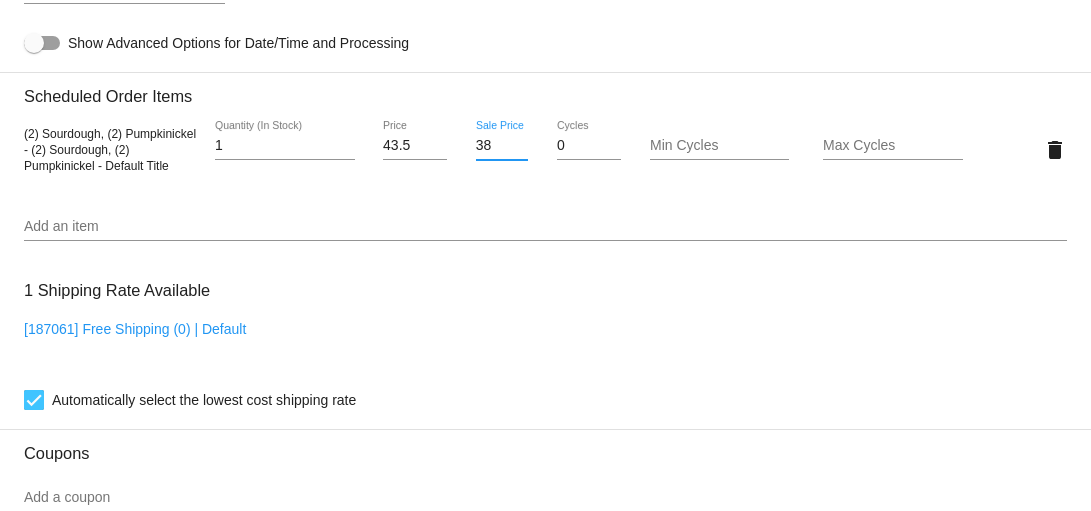 click on "38" at bounding box center [502, 146] 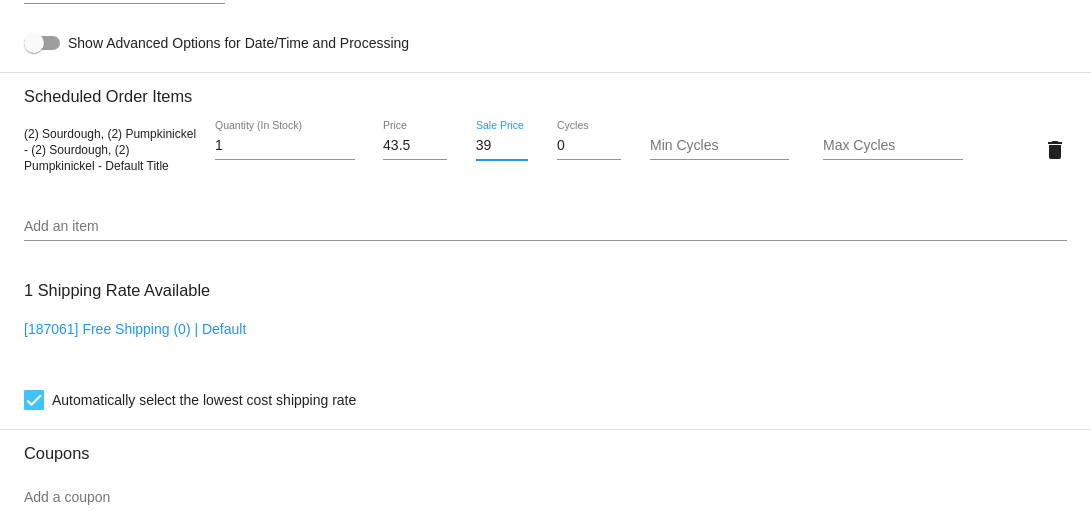 click on "39" at bounding box center [502, 146] 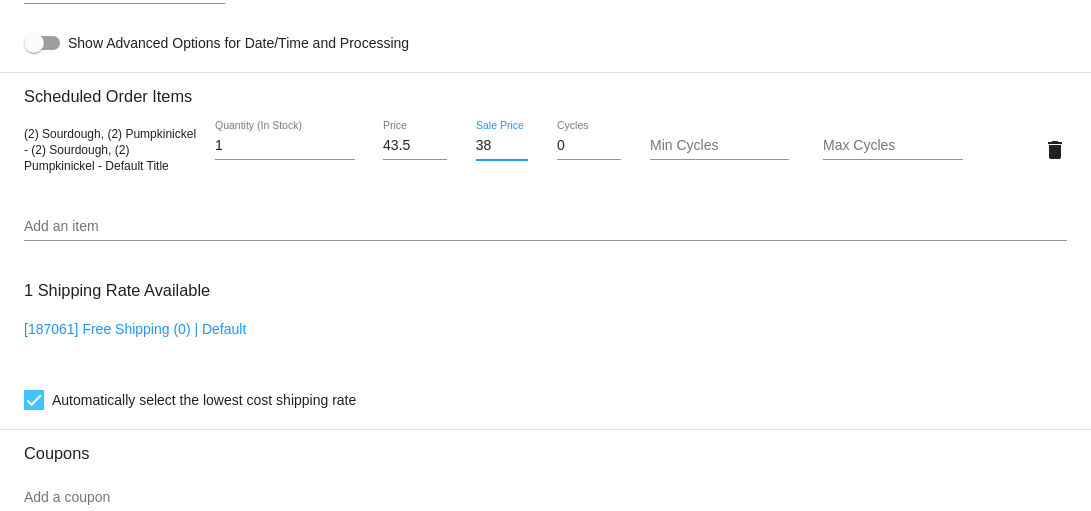 click on "38" at bounding box center [502, 146] 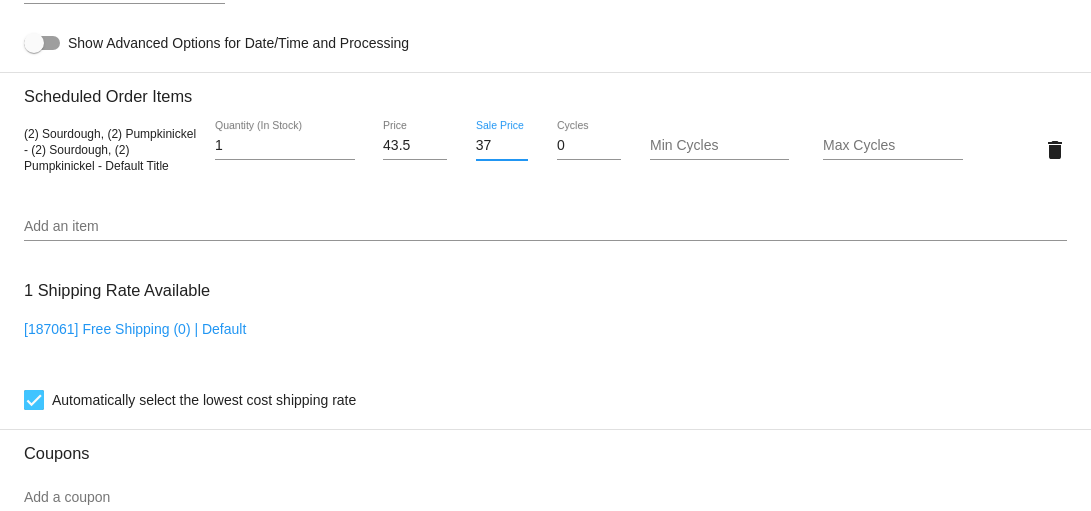 click on "37" at bounding box center (502, 146) 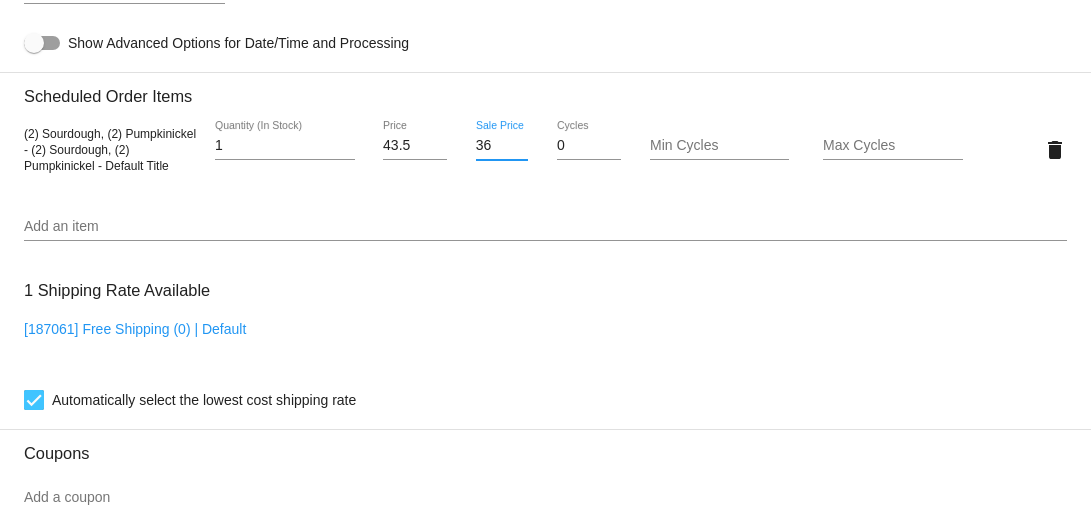 click on "36" at bounding box center [502, 146] 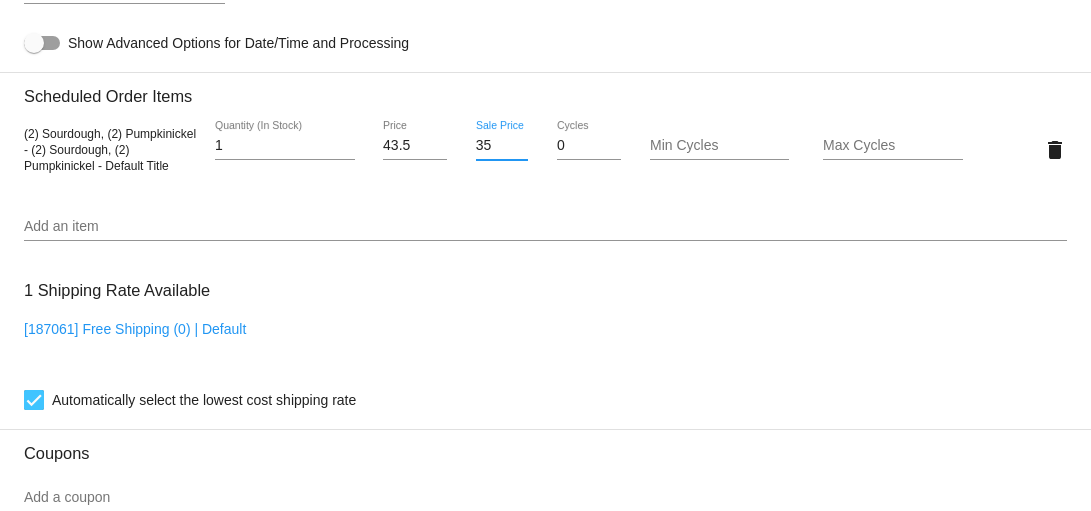 type on "35" 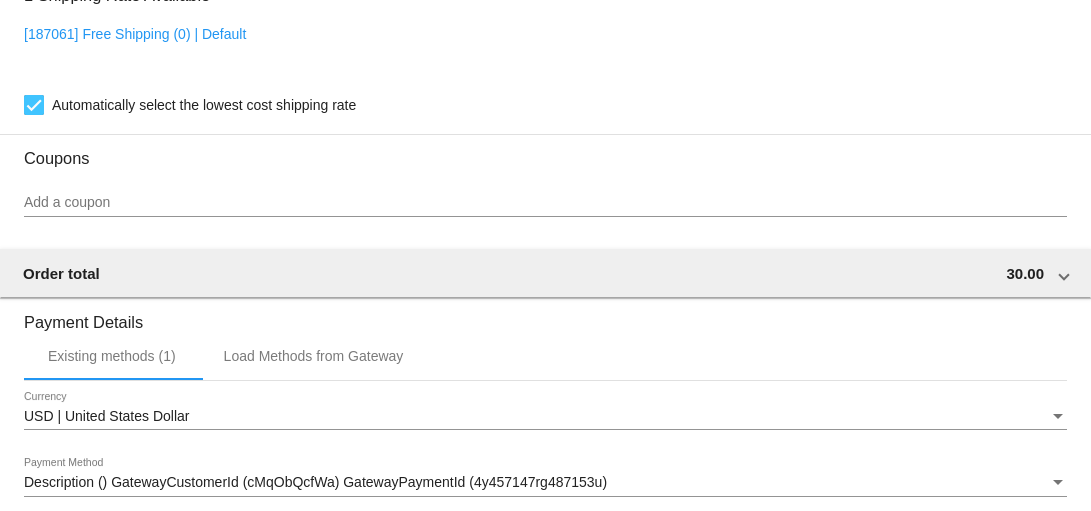 scroll, scrollTop: 1683, scrollLeft: 0, axis: vertical 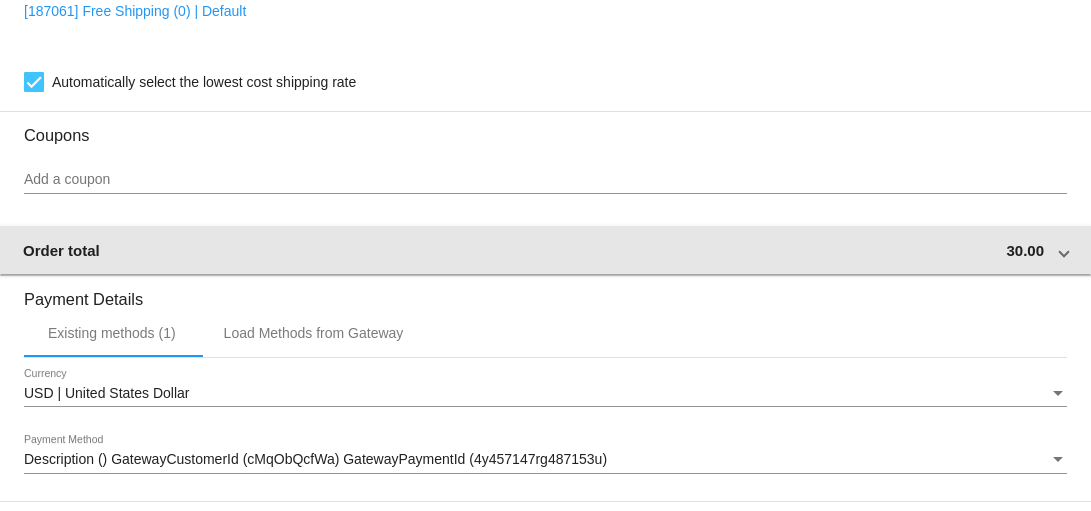 click on "Customer
6142856: [FIRST] [LAST]
[EMAIL]
Customer Shipping
Enter Shipping Address Select A Saved Address (0)
[FIRST]
Shipping First Name
[LAST]
Shipping Last Name
US | USA
Shipping Country
[NUMBER] [STREET]
Shipping Street 1
Shipping Street 2
[CITY]
Shipping City
TX | Texas
Shipping State
[POSTAL_CODE]
Shipping Postcode
Scheduled Order Details
Frequency:
Every 2 months
Failed
Status" 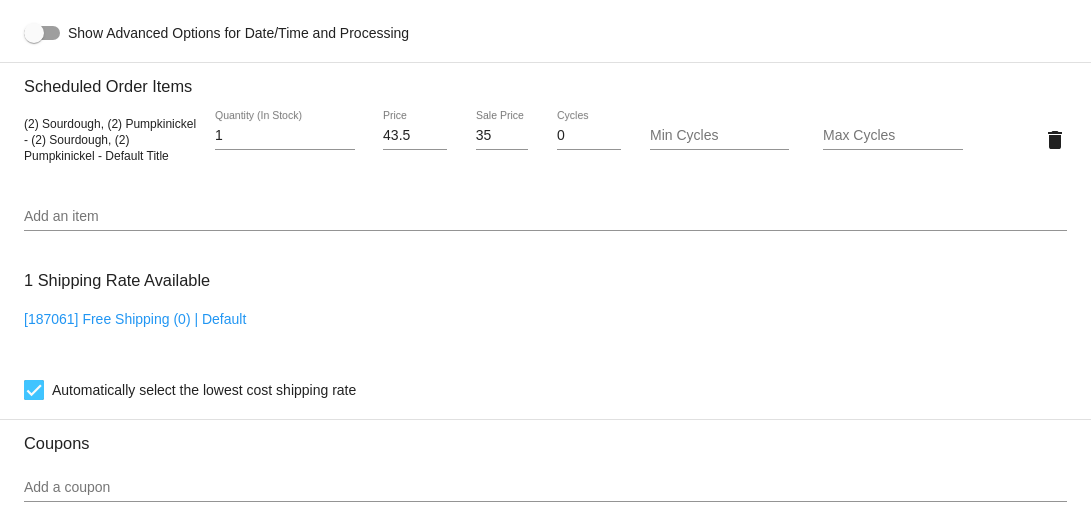scroll, scrollTop: 1368, scrollLeft: 0, axis: vertical 